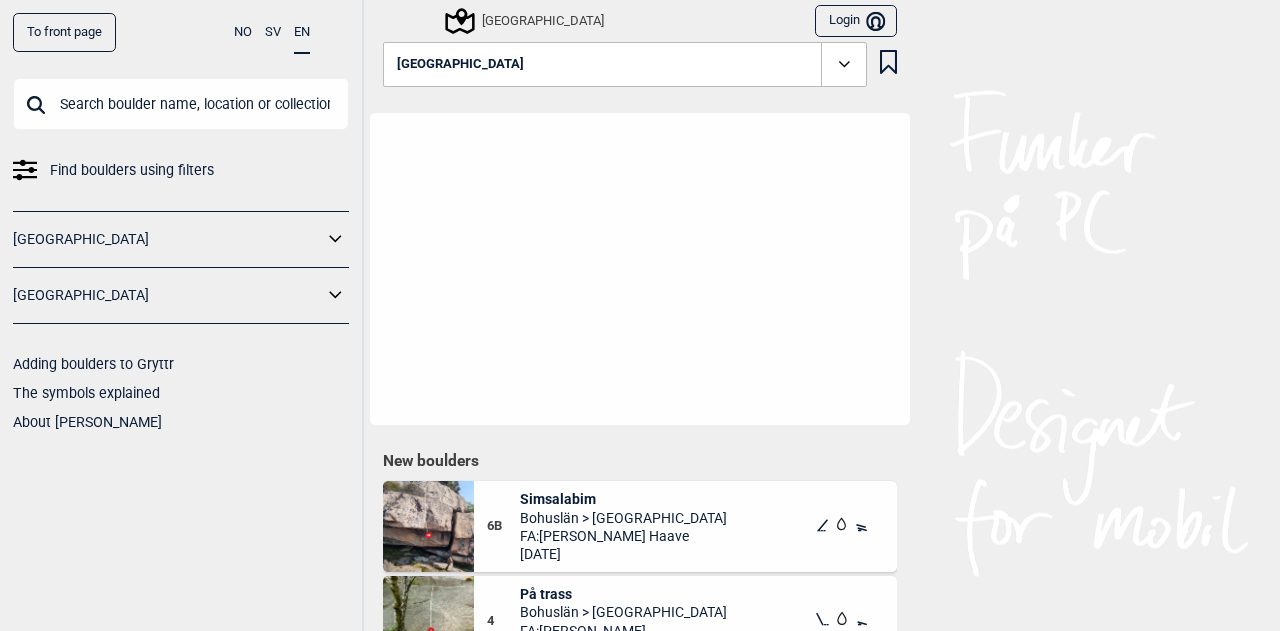 scroll, scrollTop: 0, scrollLeft: 0, axis: both 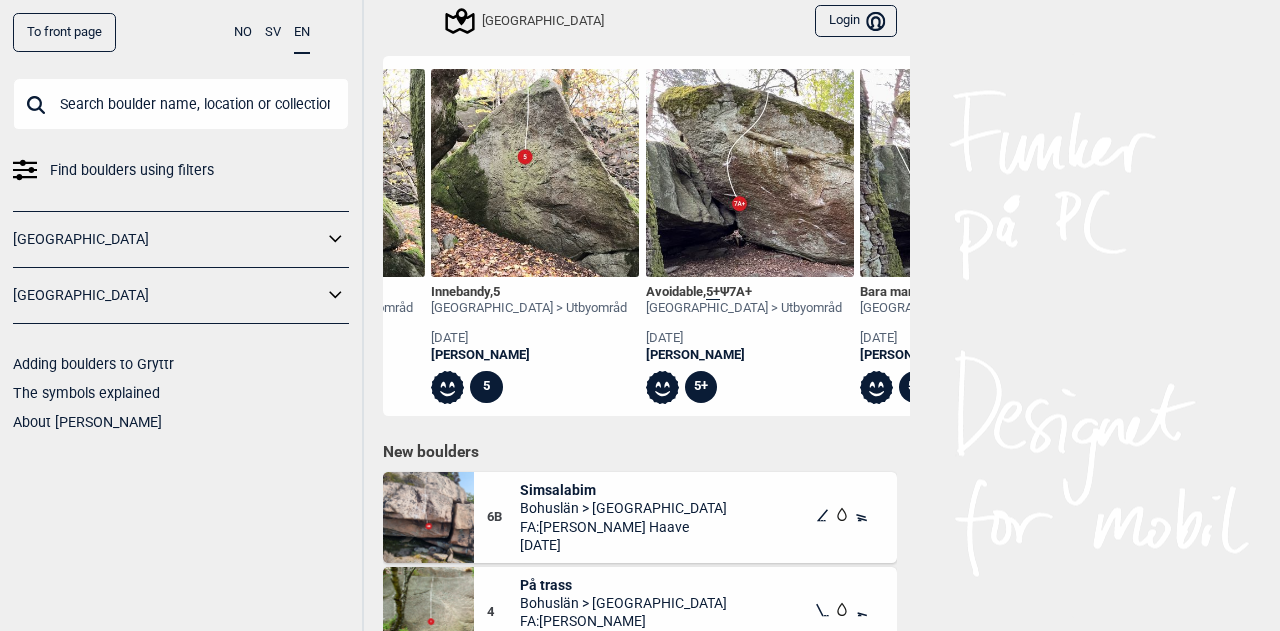 click on "Lerbäcksareten ,  6C+ Bohuslän > [GEOGRAPHIC_DATA] 13 hours ago [PERSON_NAME] 6C+ Sunshine arête ,  7B Bohuslän > [GEOGRAPHIC_DATA] 17 hours ago [PERSON_NAME] 7B Short & humble ,  5  Ψ  7A Bohuslän > Bärfendal 17 hours ago [PERSON_NAME] 7A L'essence du granit ,  6C Bohuslän > Bärfendal 17 hours ago [PERSON_NAME] 6C Trollareten ,  6A  Ψ  7A [GEOGRAPHIC_DATA] > Utbyområd 23 hours ago Jonatan S 6C+ PMC ,  4 [GEOGRAPHIC_DATA] > Utbyområd [DATE] [PERSON_NAME] 5 PMC ,  4 [GEOGRAPHIC_DATA] > Utbyområd [DATE] [PERSON_NAME] 4 Hockey ,  4 [GEOGRAPHIC_DATA] > Utbyområd [DATE] [PERSON_NAME] 4 Innebandy ,  5 [GEOGRAPHIC_DATA] > Utbyområd [DATE] [PERSON_NAME] 5 Avoidable ,  5+  Ψ  7A+ [GEOGRAPHIC_DATA] > Utbyområd [DATE] [PERSON_NAME] 5+ Bara mantla ,  5+ [GEOGRAPHIC_DATA] > Utbyområd [DATE] [PERSON_NAME] S 5+ Sigmahålet ,  5 [GEOGRAPHIC_DATA] > Utbyområd [DATE] Jonatan S 5 Pijuggen ,  5+ [GEOGRAPHIC_DATA] > Utbyområd [DATE] [PERSON_NAME] S 5+ Rhot ,  4 [GEOGRAPHIC_DATA] > Utbyområd [DATE] [PERSON_NAME] S 4 Trollareten ,  6A  Ψ  7A [GEOGRAPHIC_DATA] > Utbyområd [DATE] Jonatan S 6A 4" at bounding box center [646, 236] 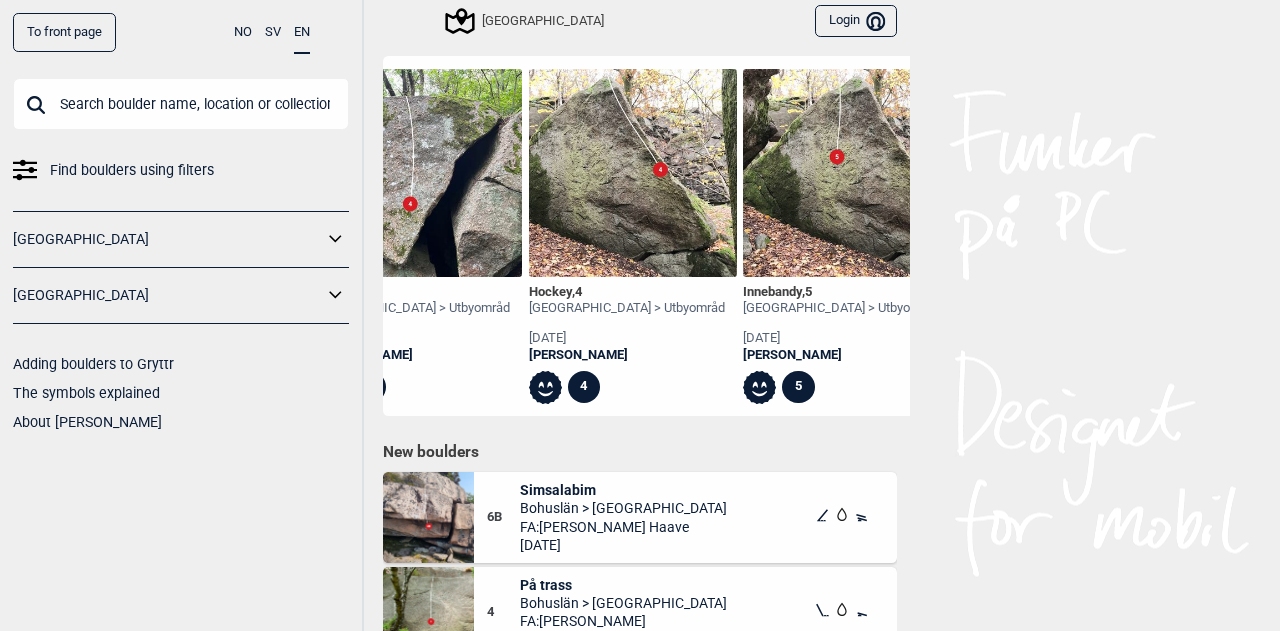 scroll, scrollTop: 0, scrollLeft: 1368, axis: horizontal 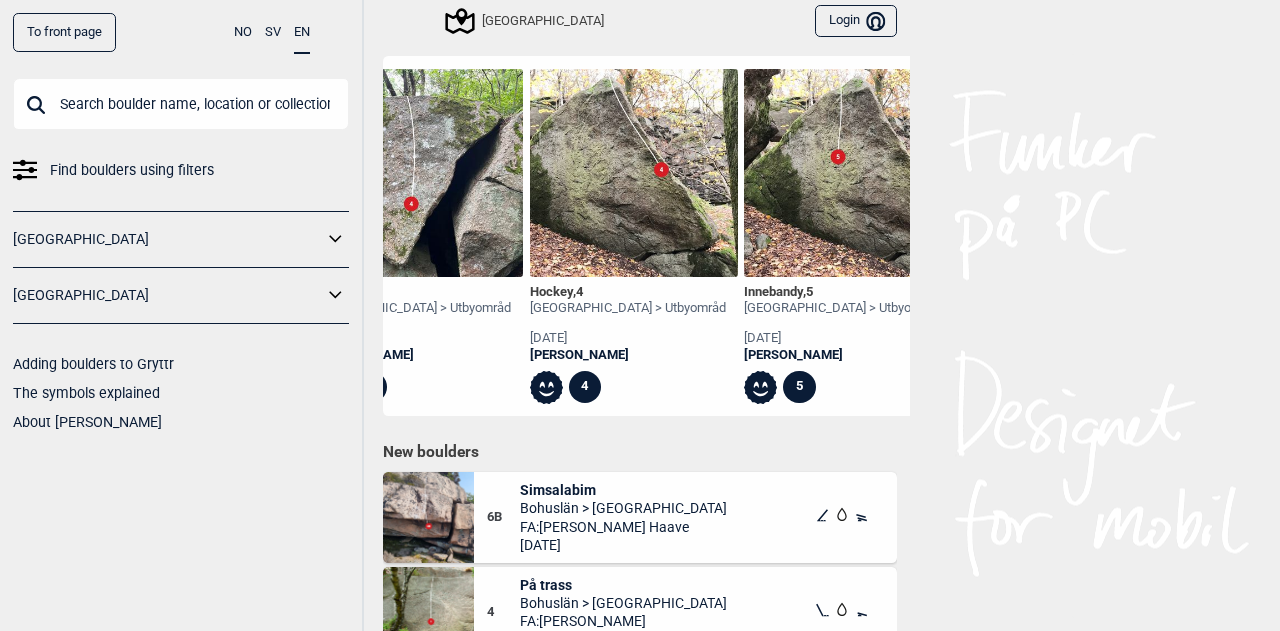 click at bounding box center [634, 173] 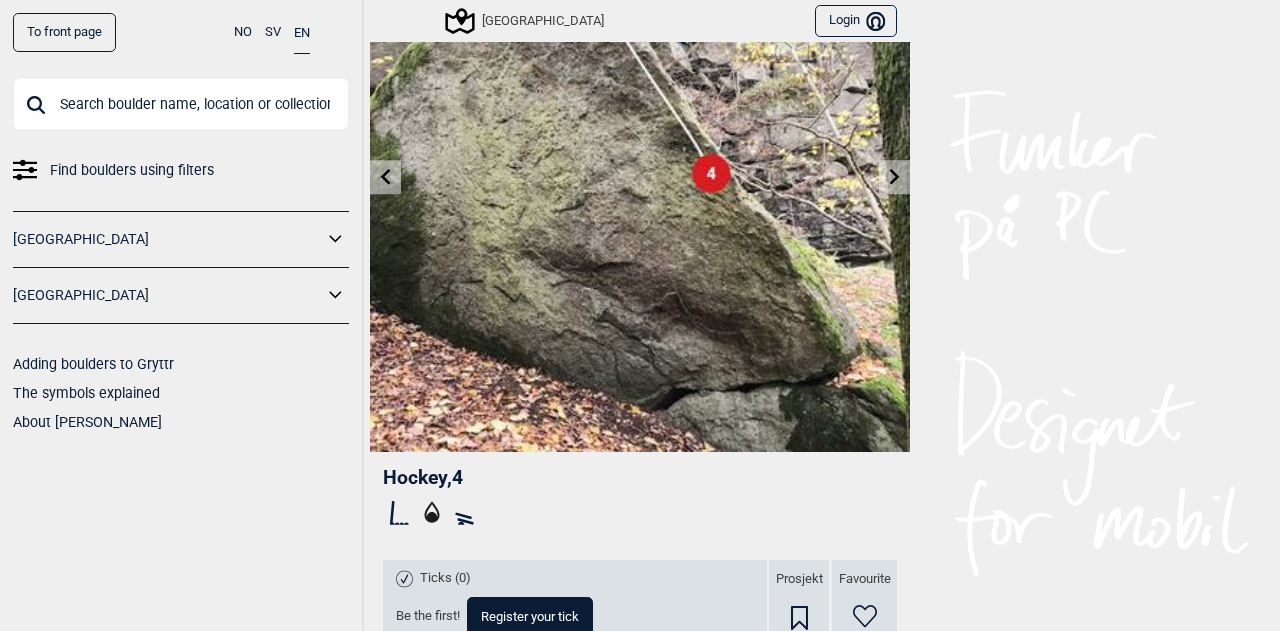 scroll, scrollTop: 0, scrollLeft: 0, axis: both 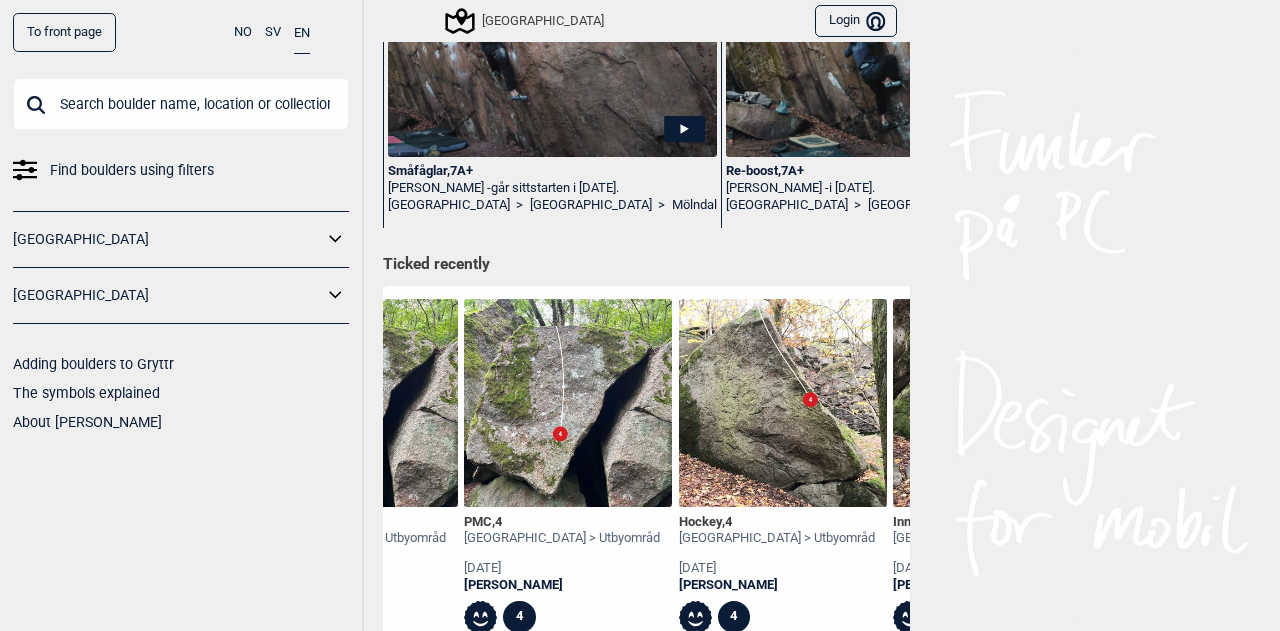 click at bounding box center (568, 403) 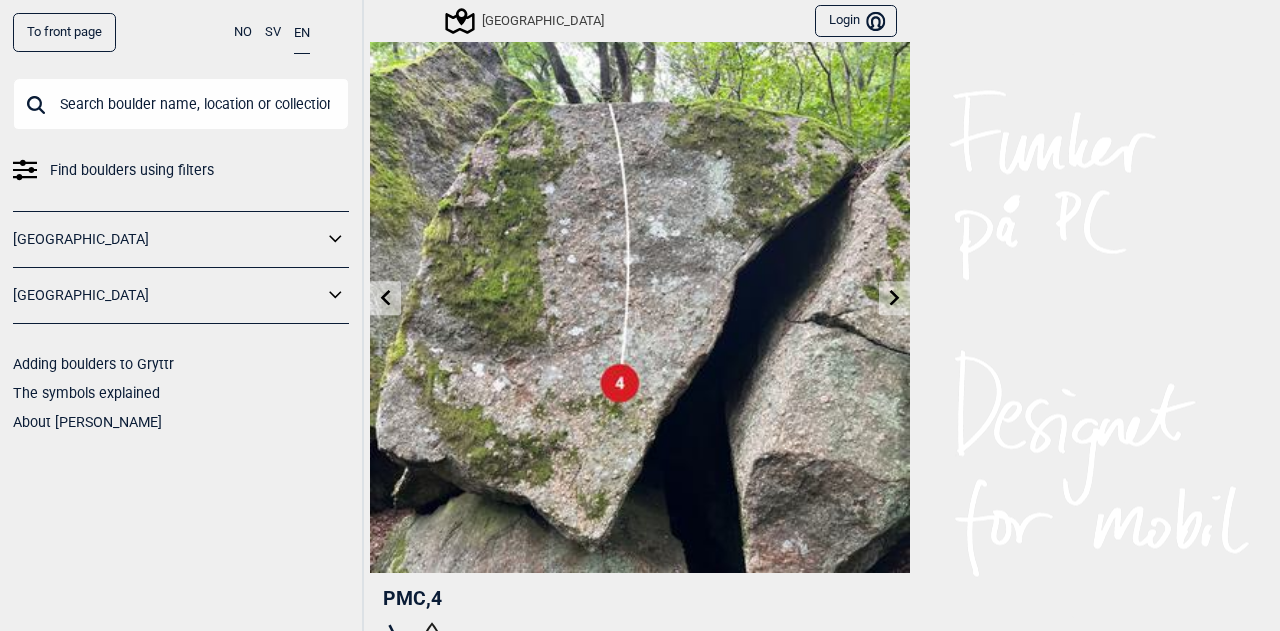 scroll, scrollTop: 45, scrollLeft: 0, axis: vertical 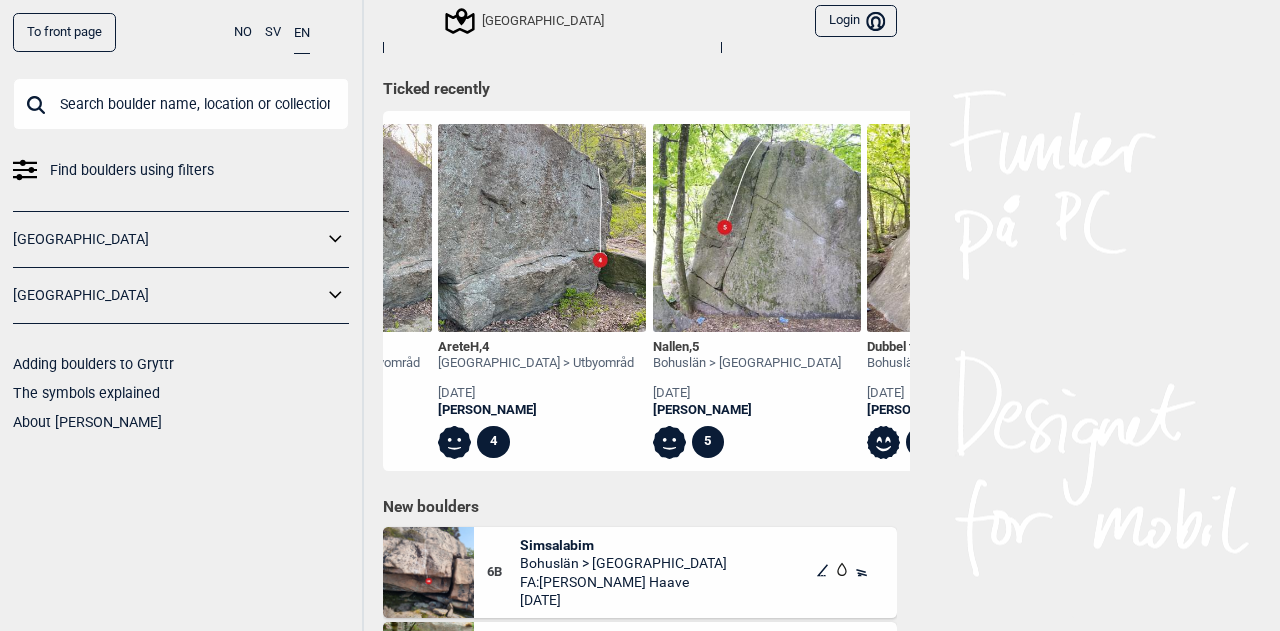 click at bounding box center [542, 228] 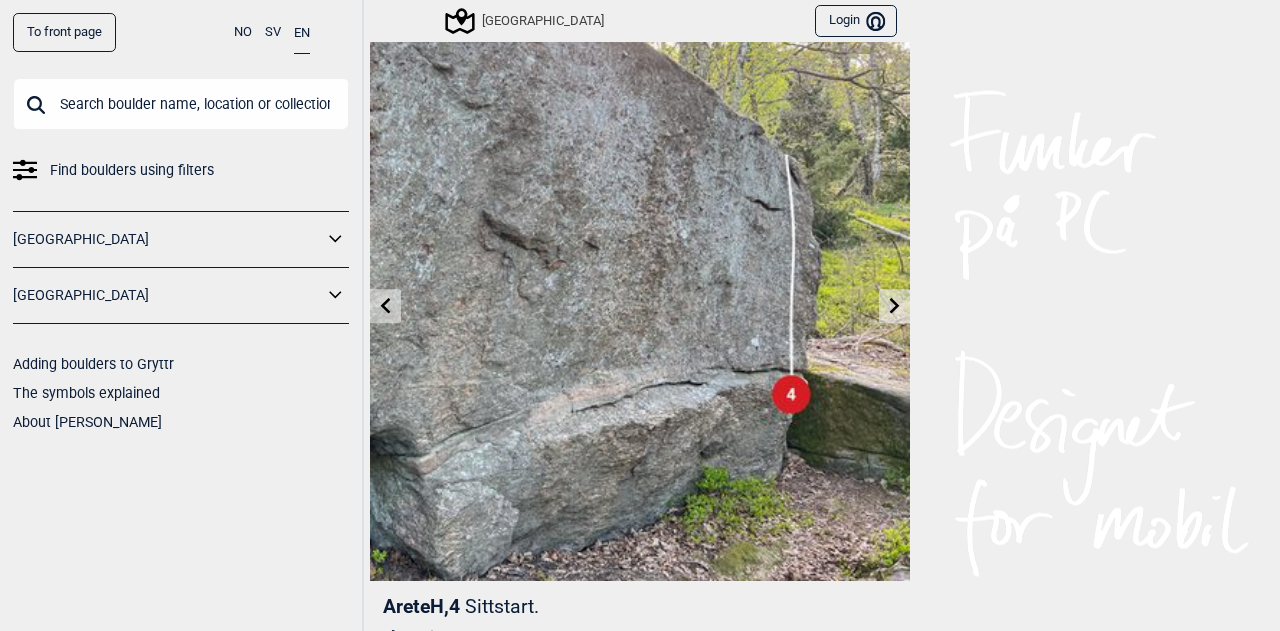 scroll, scrollTop: 35, scrollLeft: 0, axis: vertical 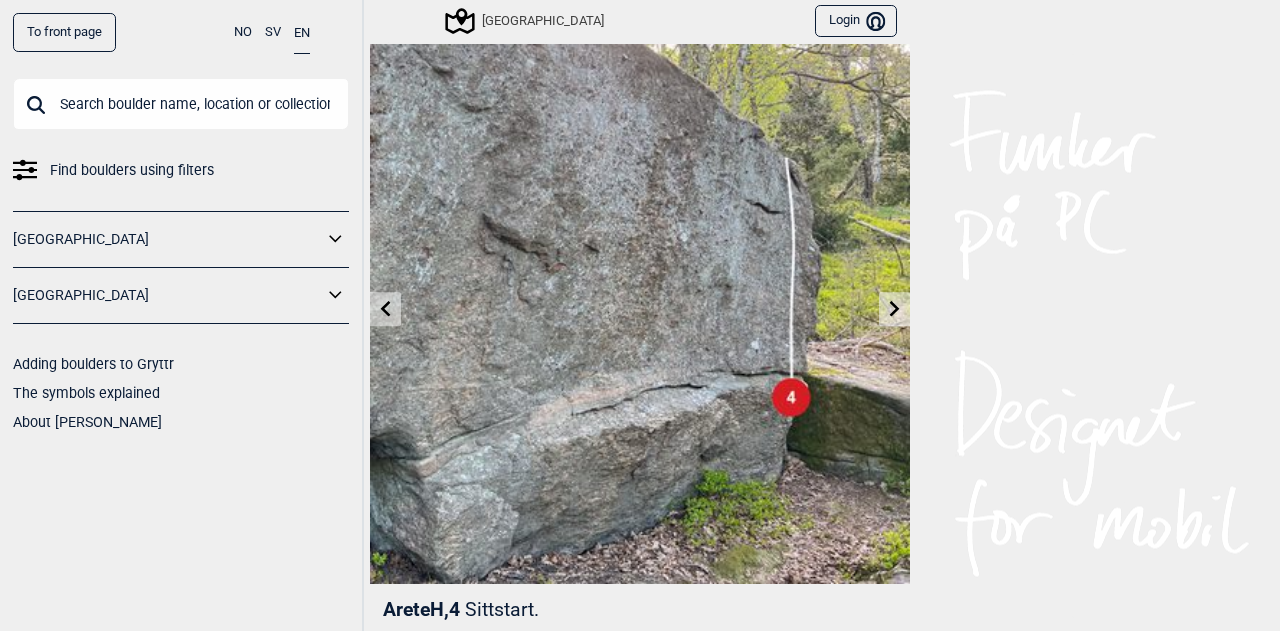click 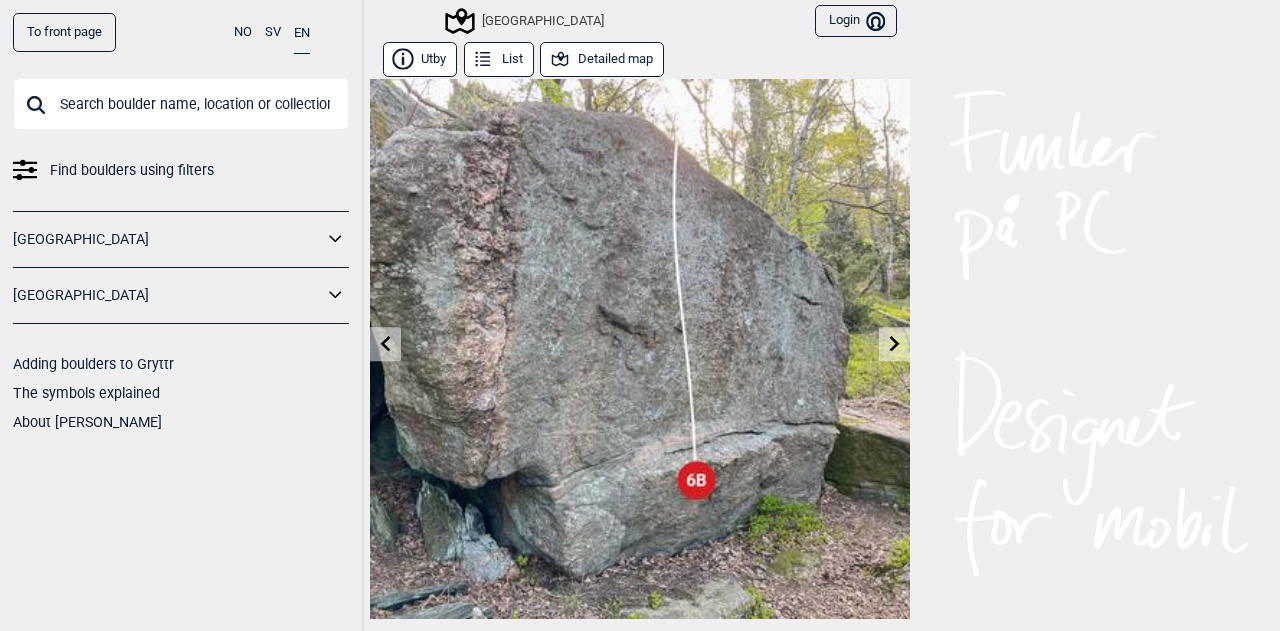 click 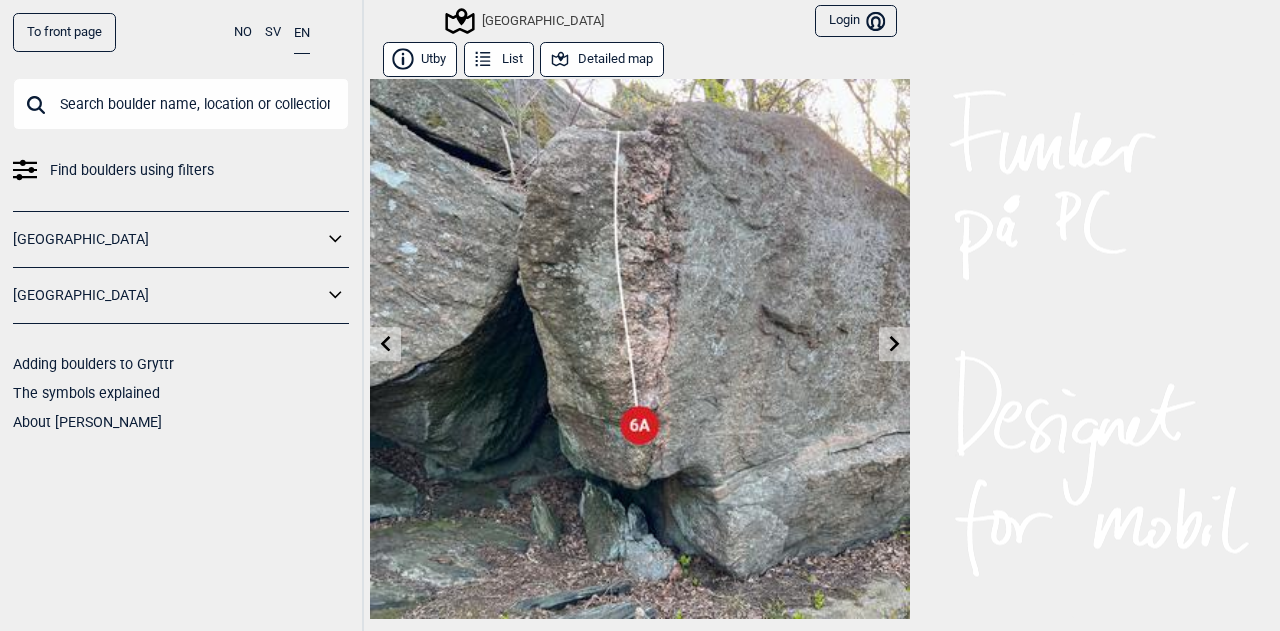 scroll, scrollTop: 99, scrollLeft: 0, axis: vertical 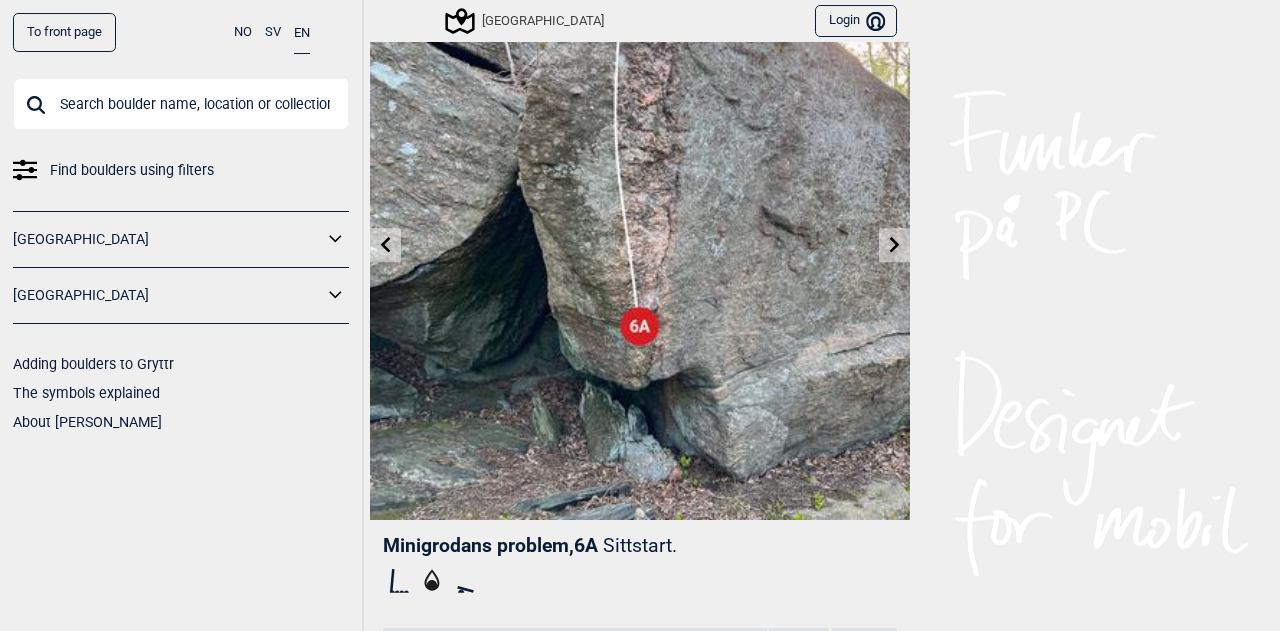 click 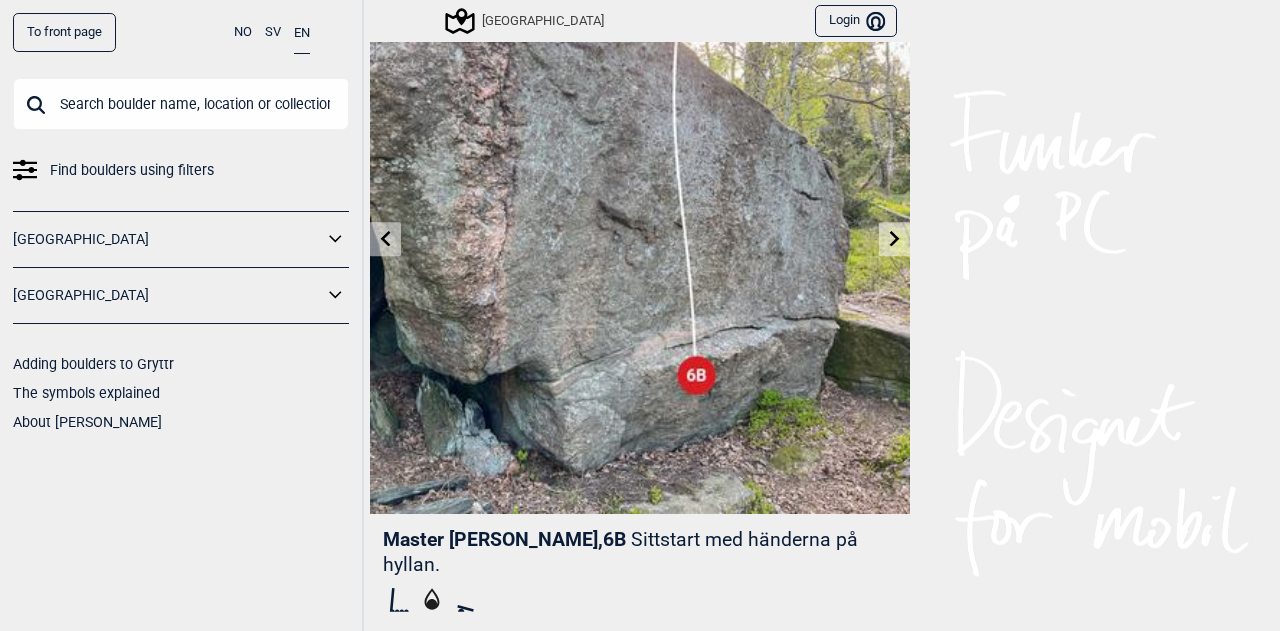 scroll, scrollTop: 104, scrollLeft: 0, axis: vertical 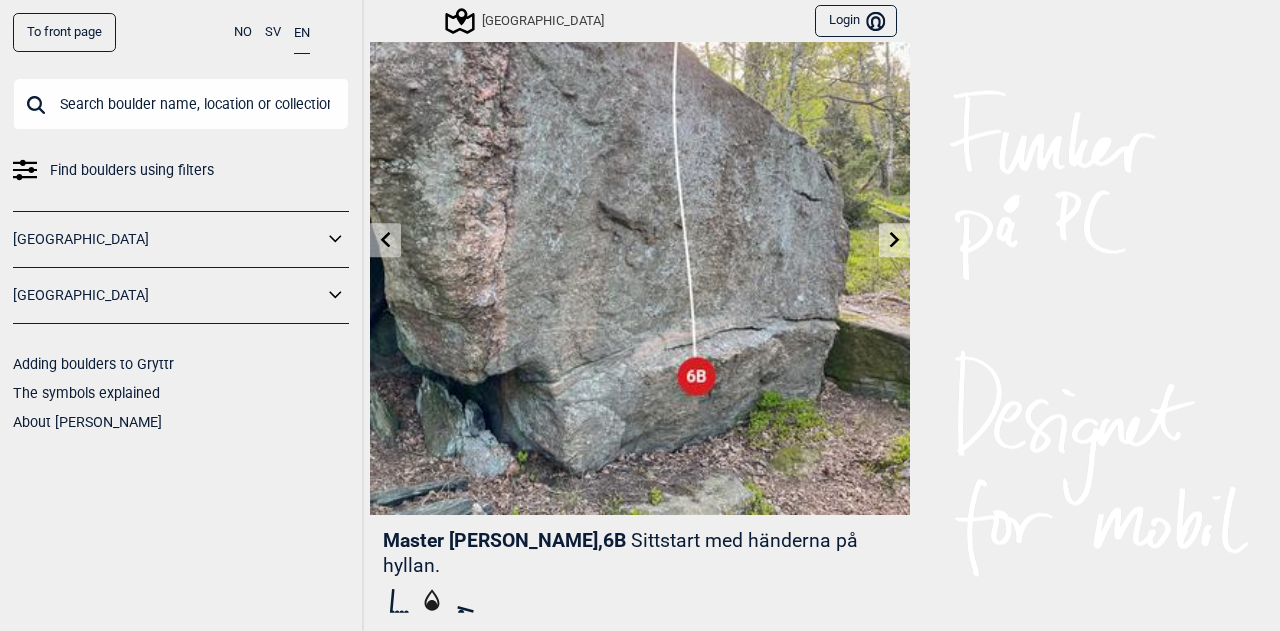 click 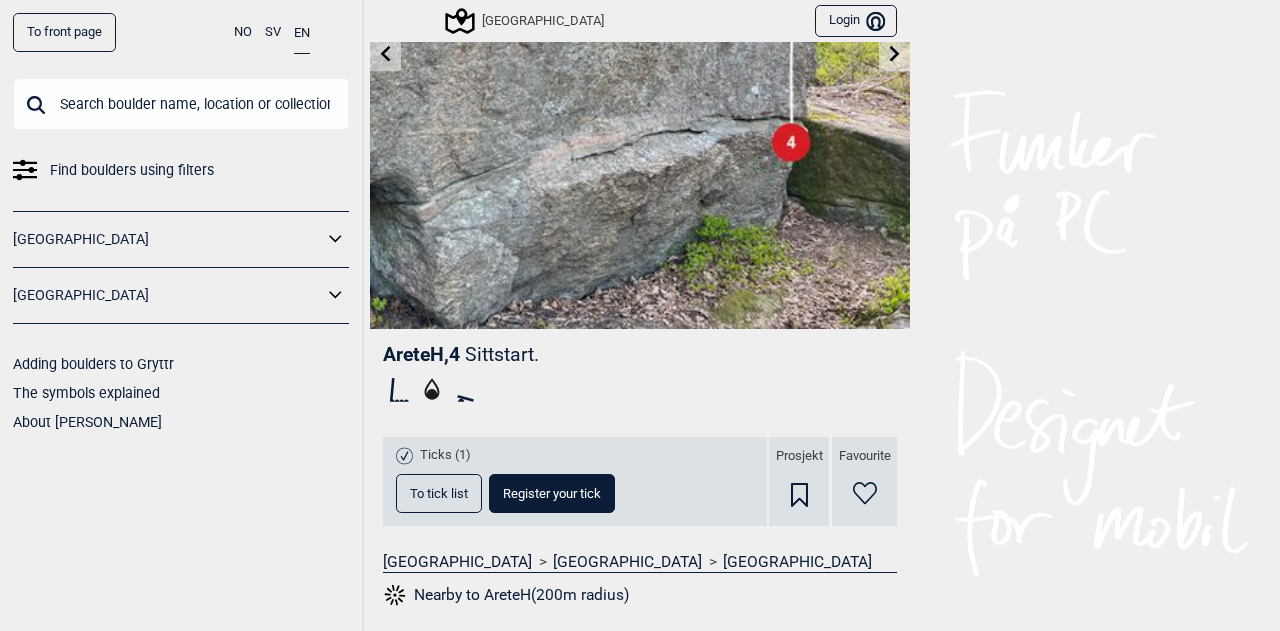 scroll, scrollTop: 88, scrollLeft: 0, axis: vertical 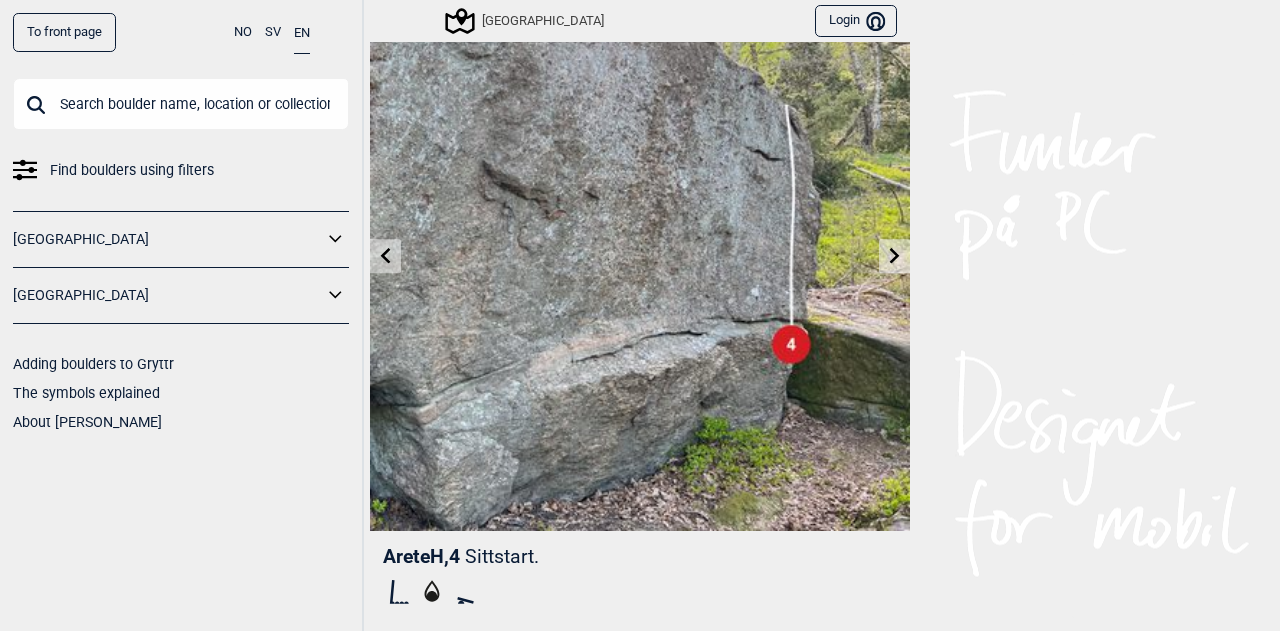 click at bounding box center (894, 256) 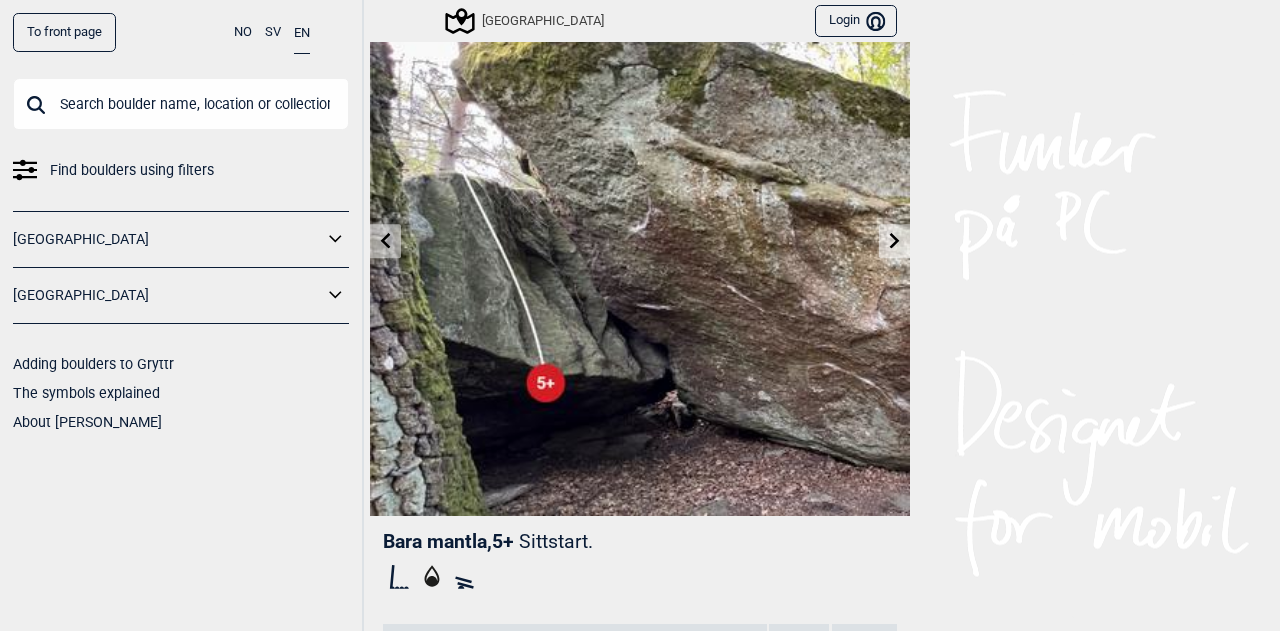 scroll, scrollTop: 87, scrollLeft: 0, axis: vertical 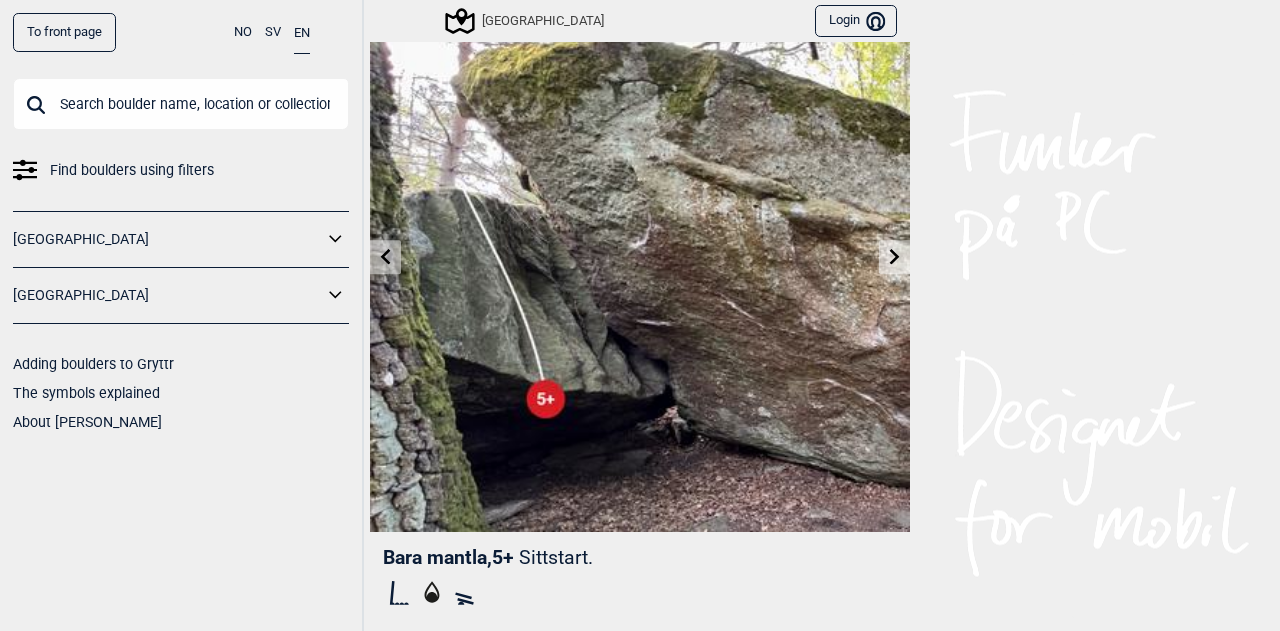 click 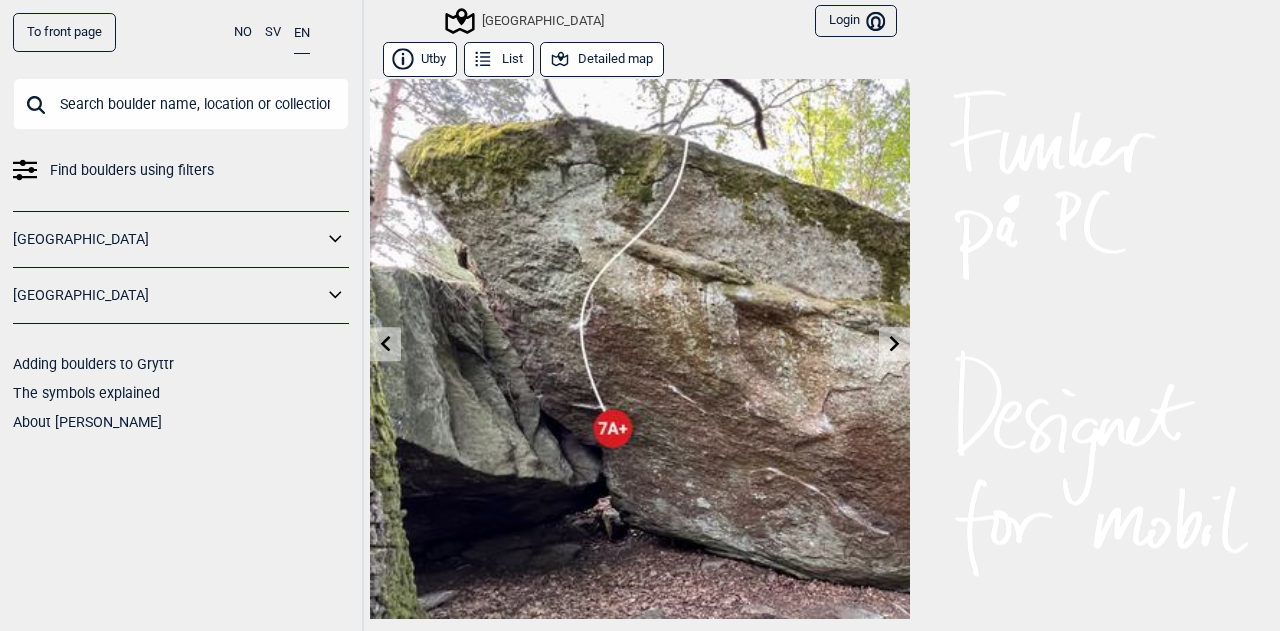 click at bounding box center [640, 349] 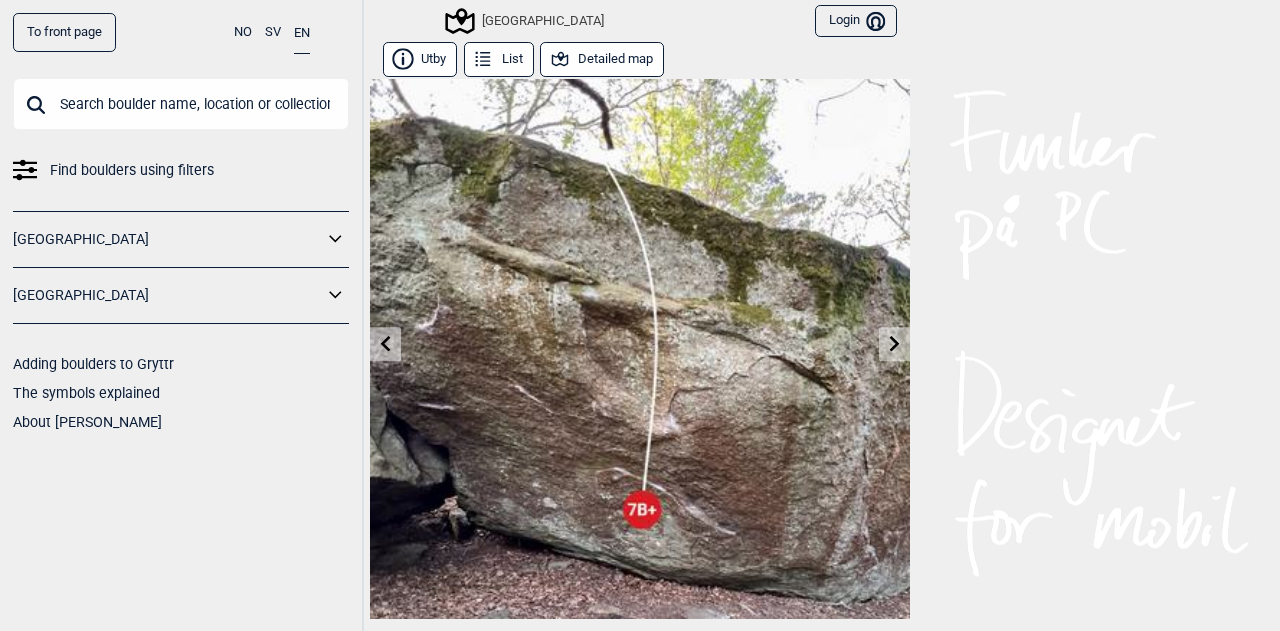click 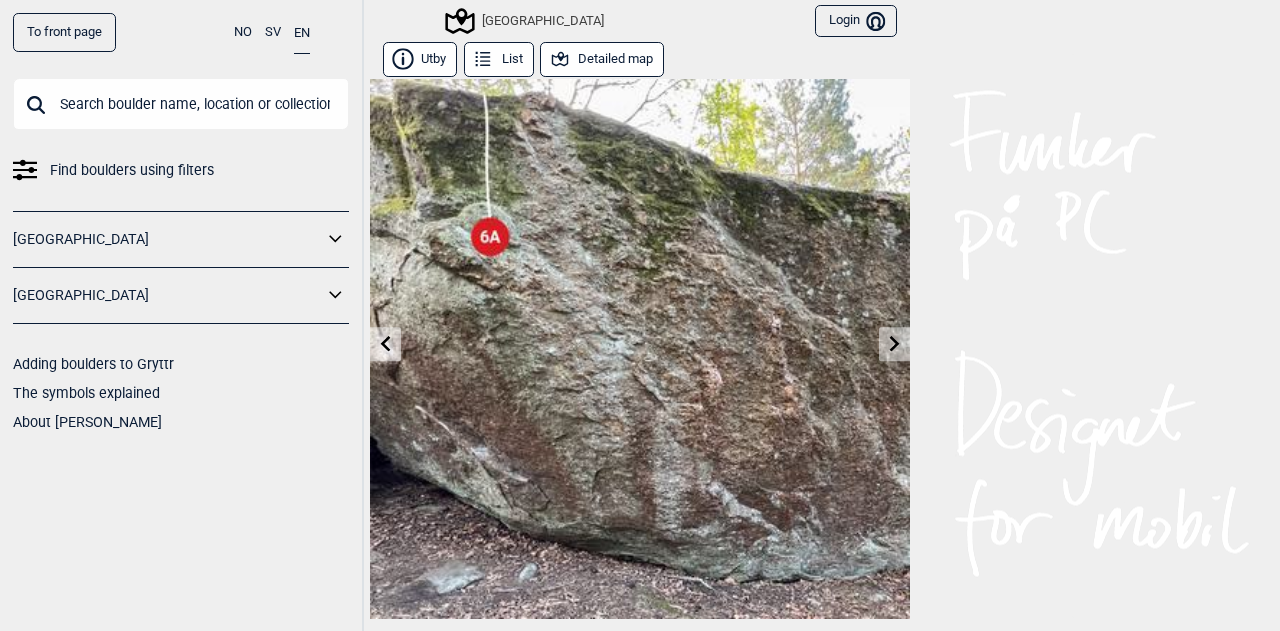 click 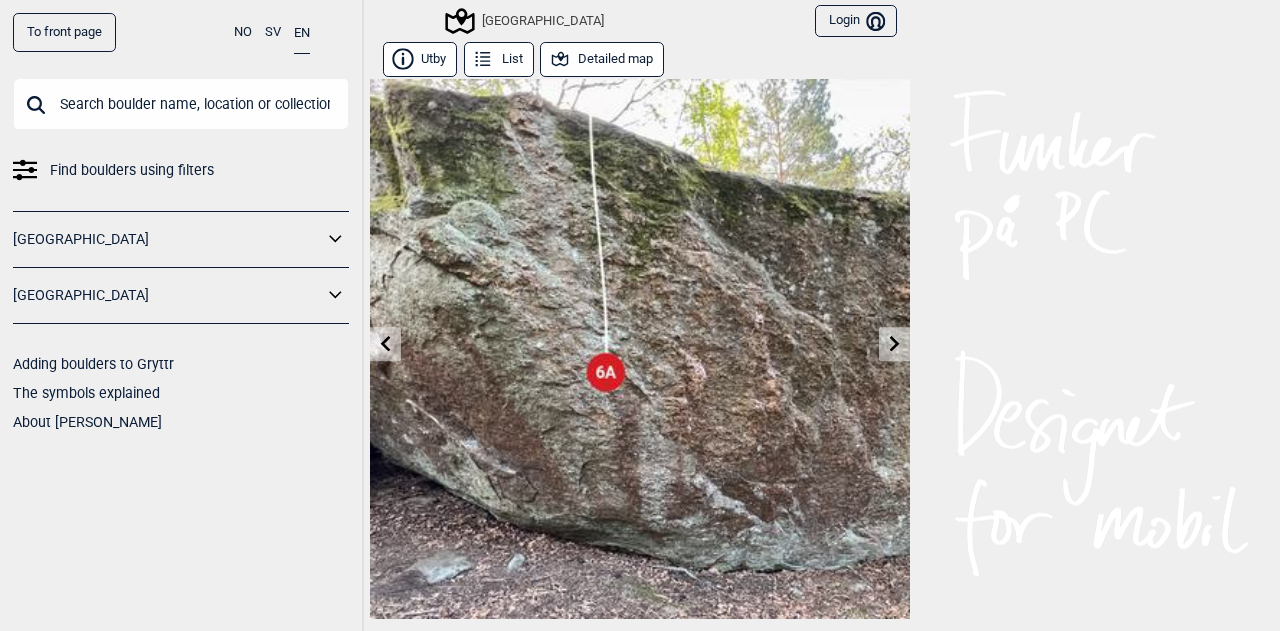 click 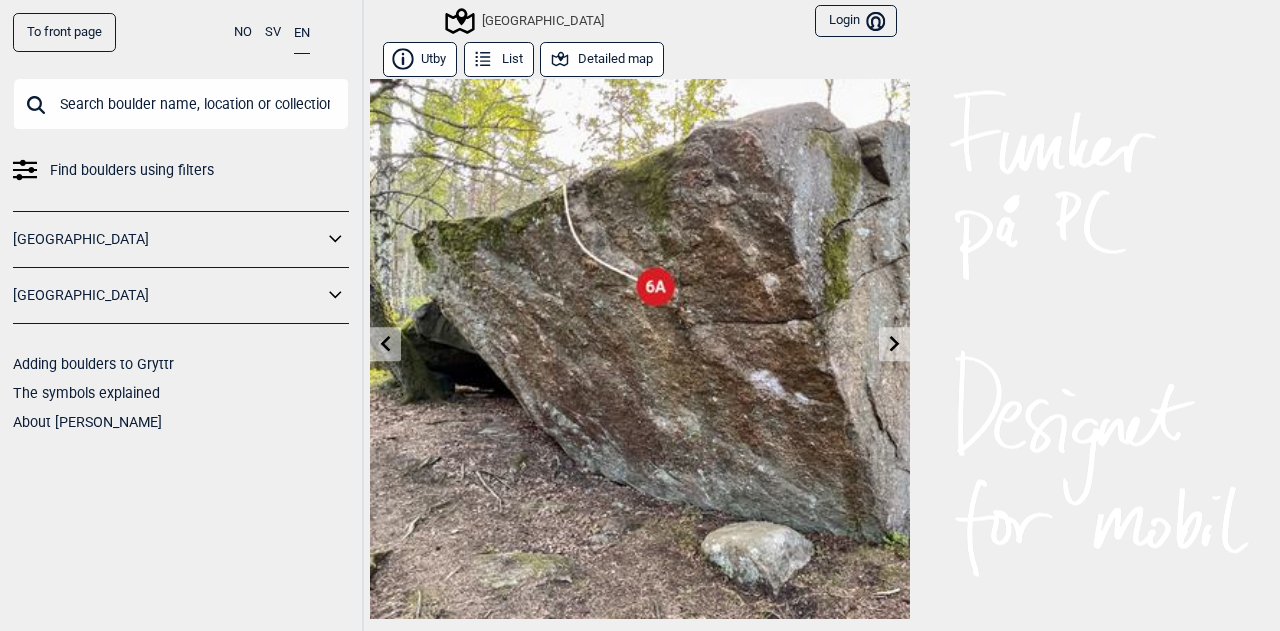 click 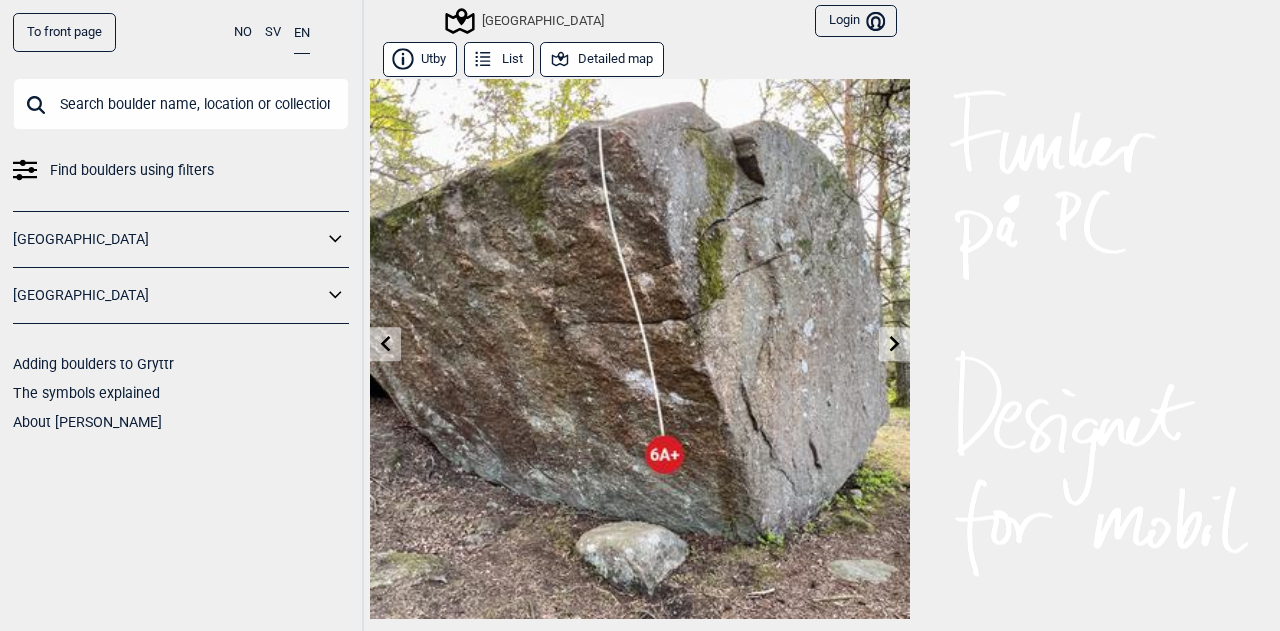 click 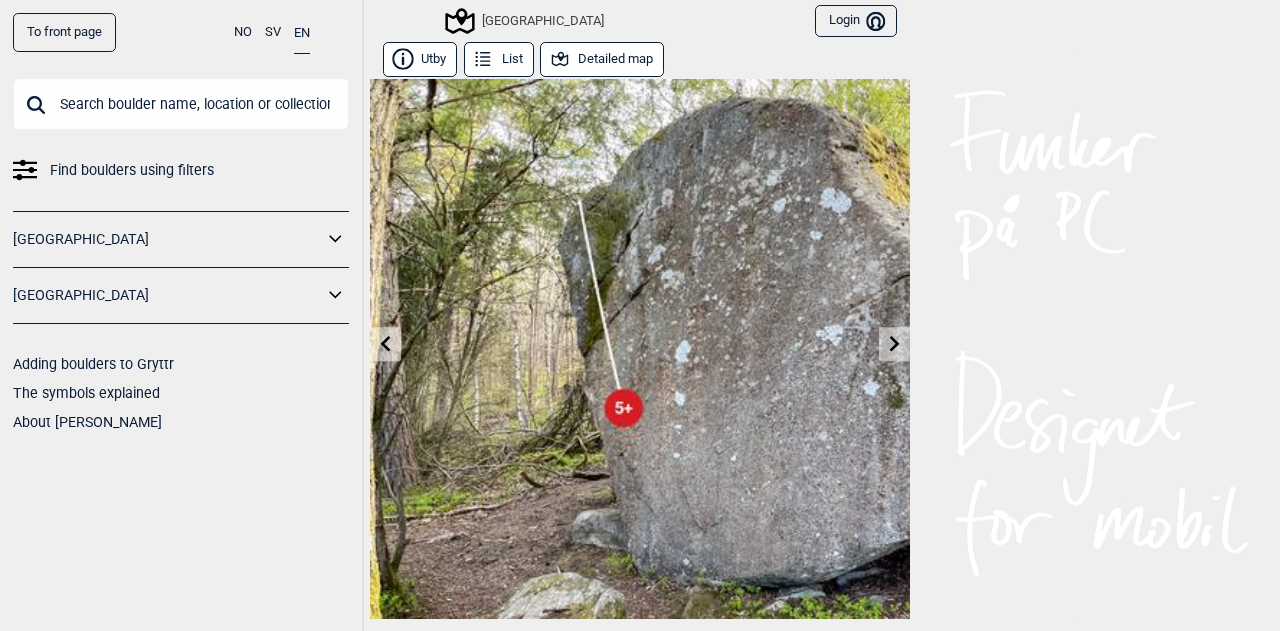 click 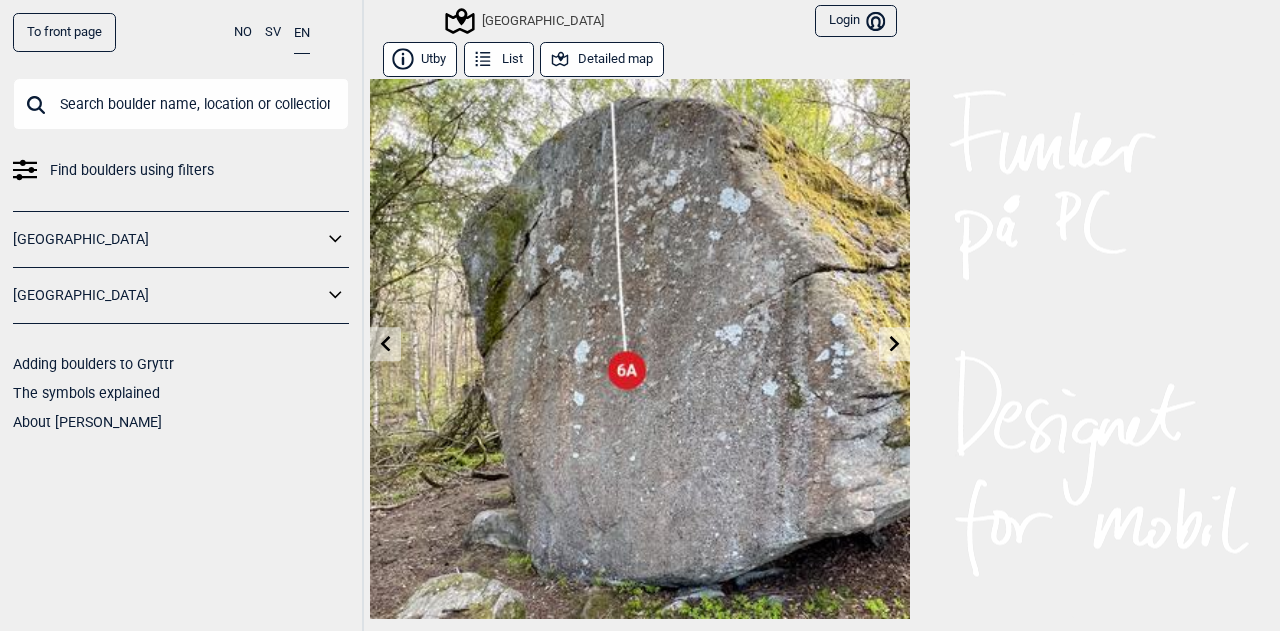 click 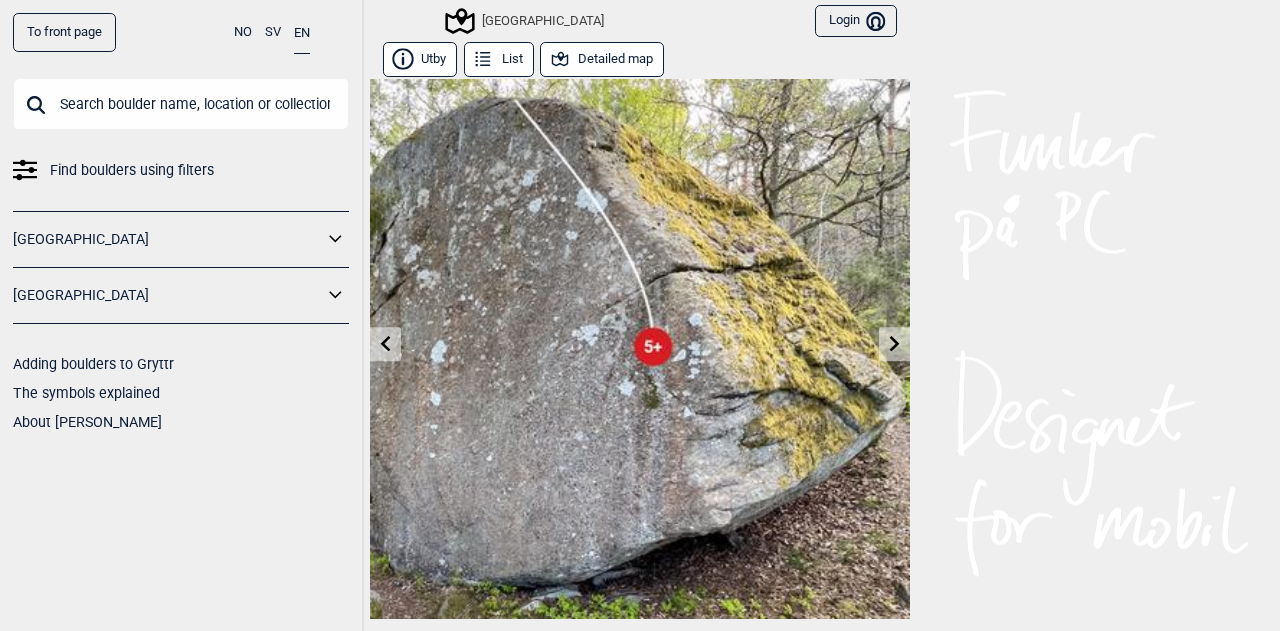 click 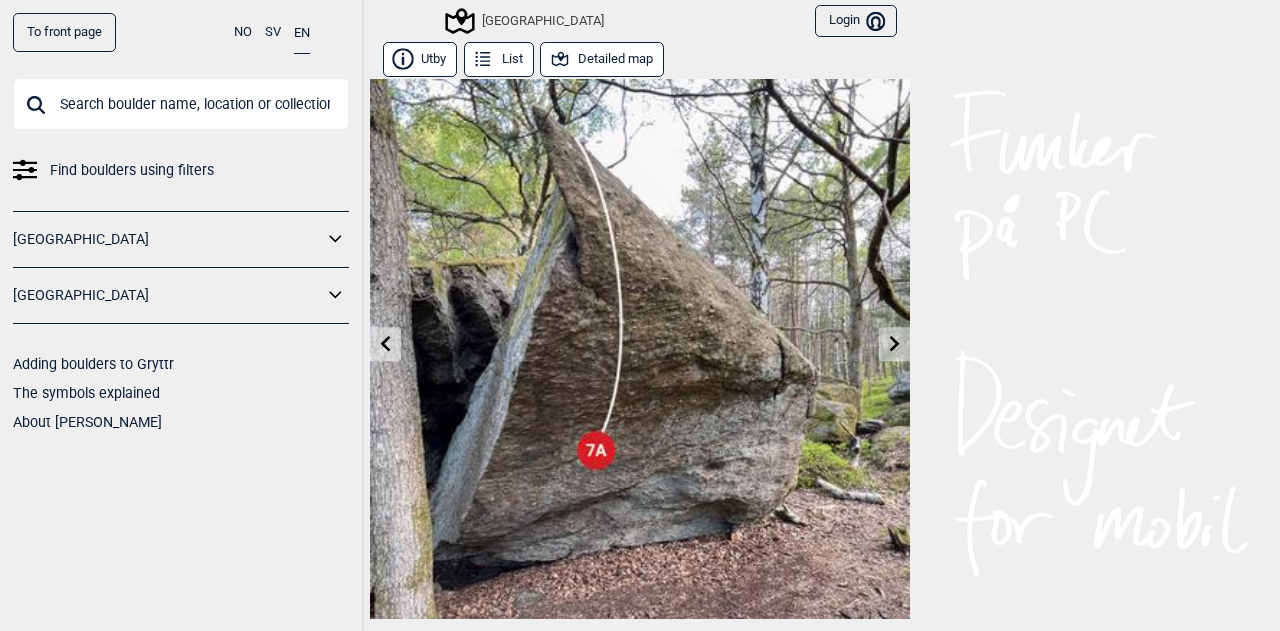 click 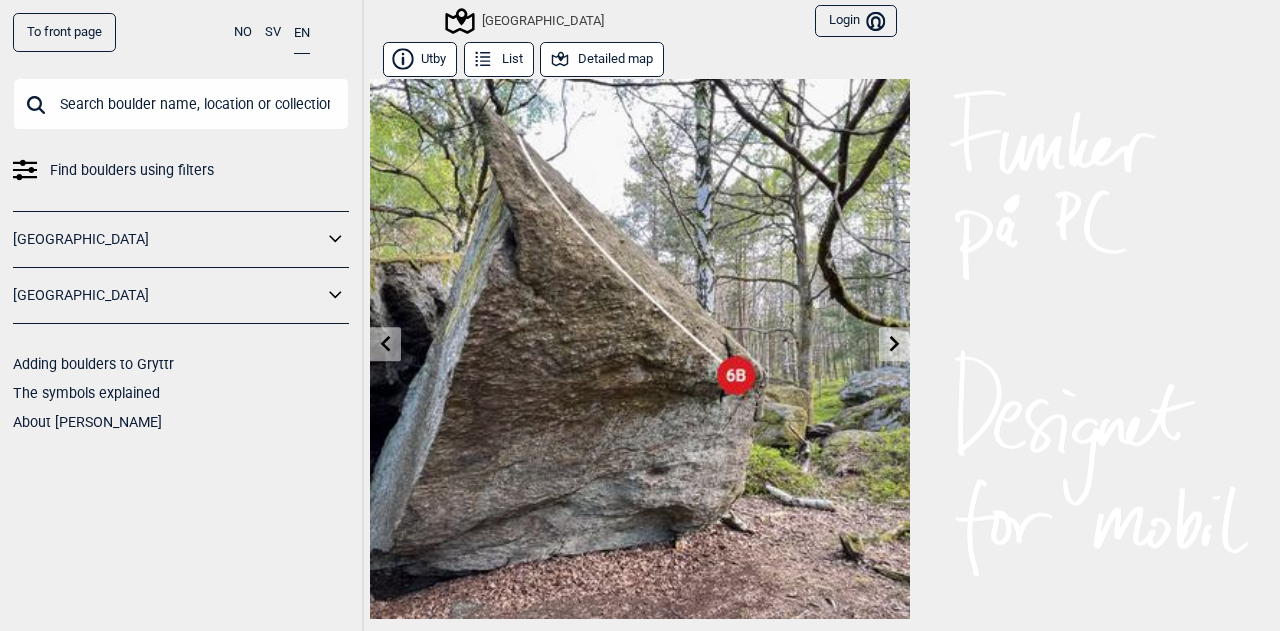 click 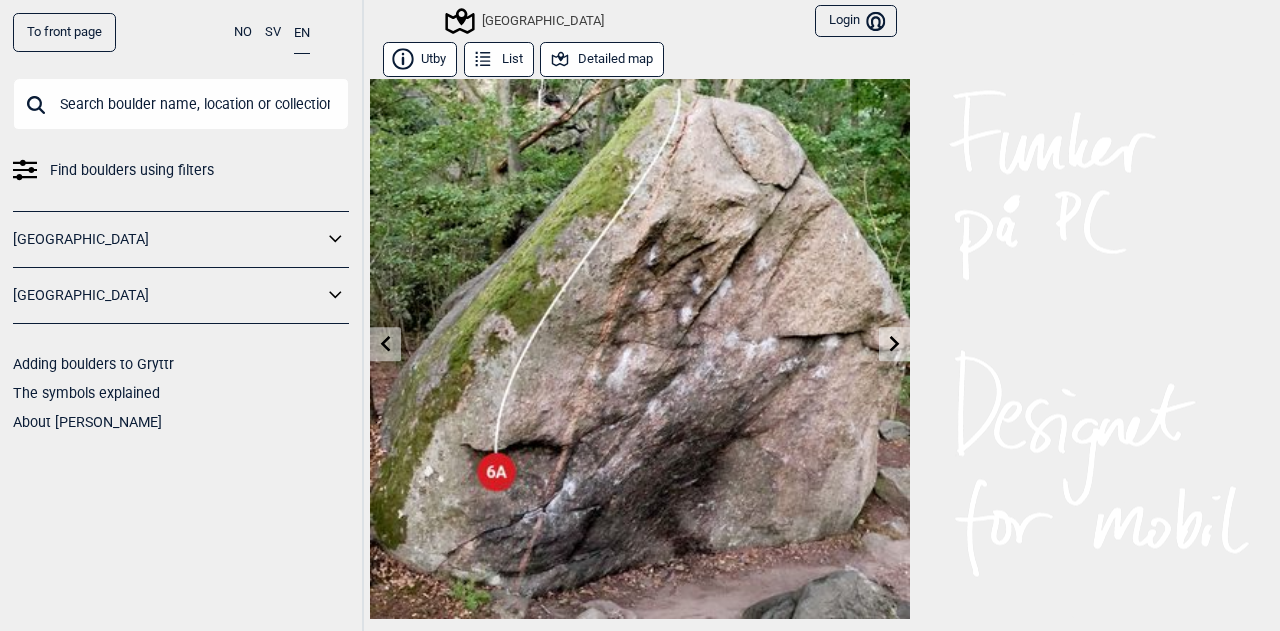 click 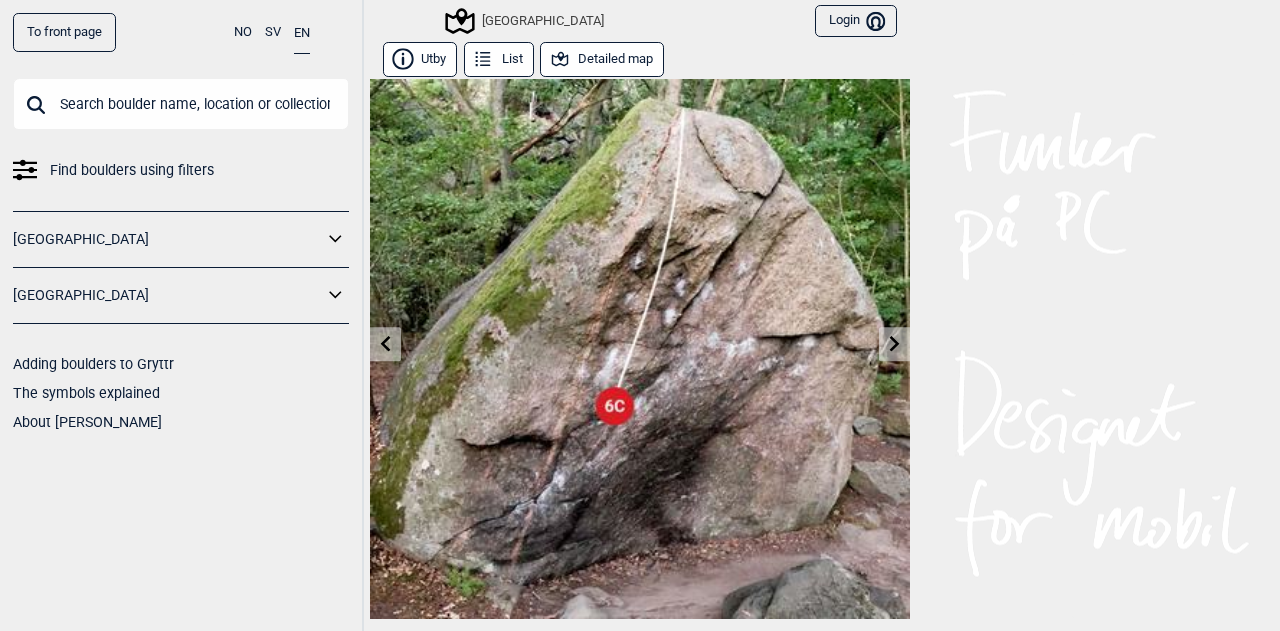 click 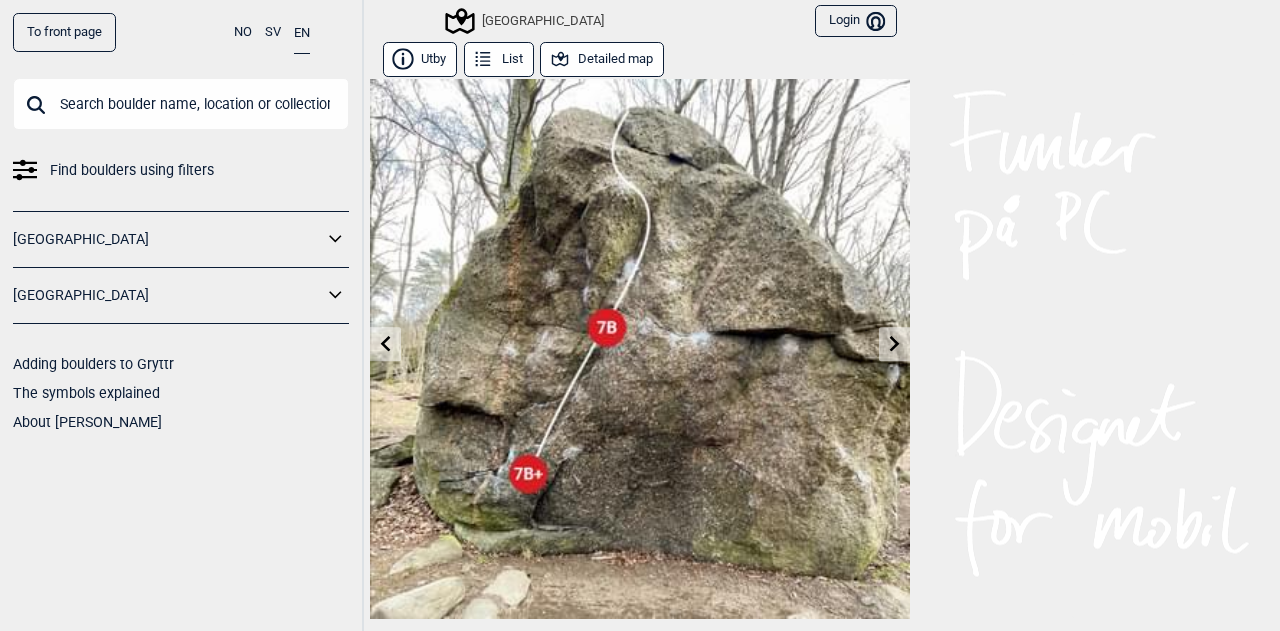 click 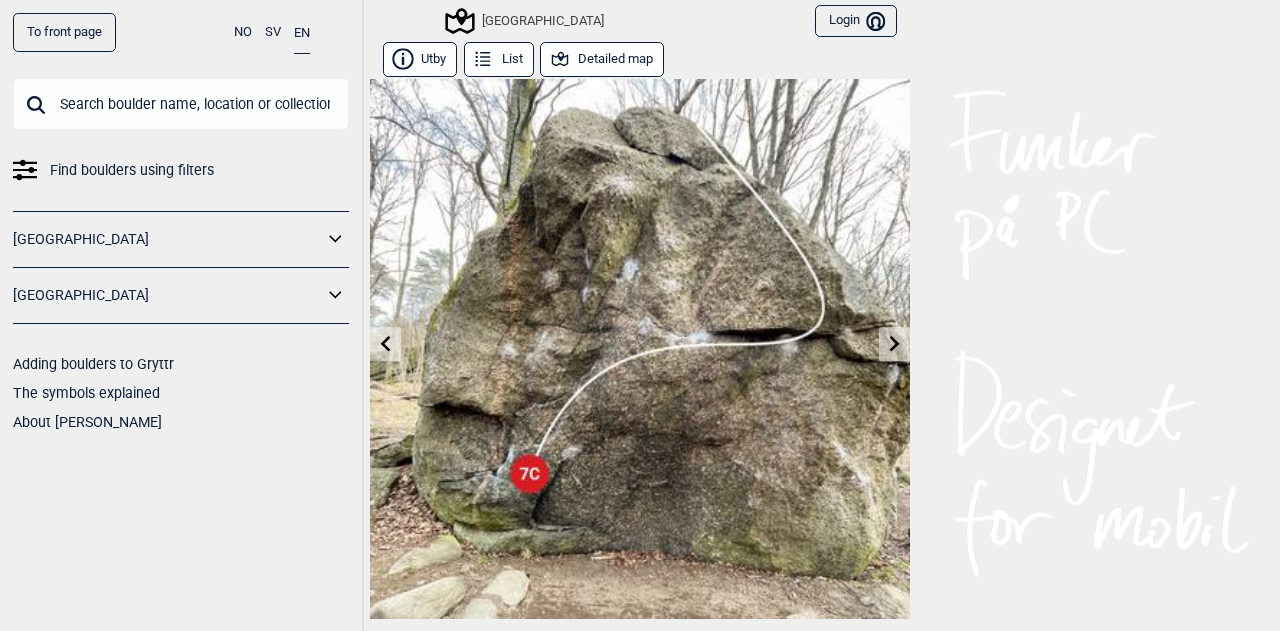 click 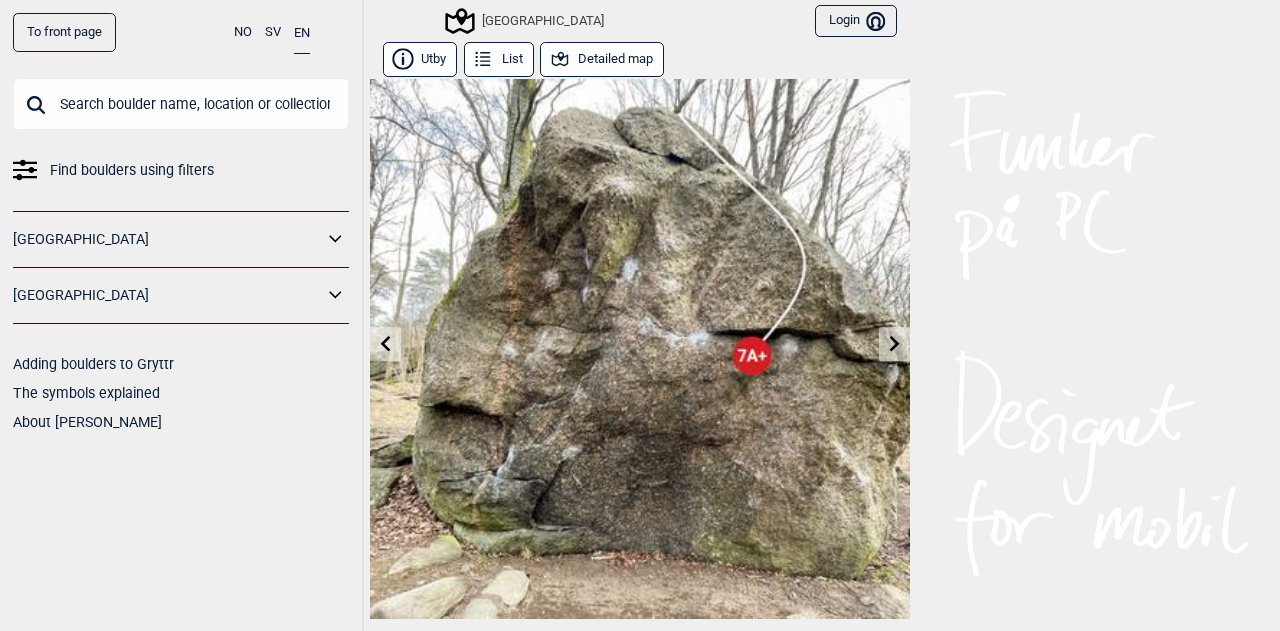 click 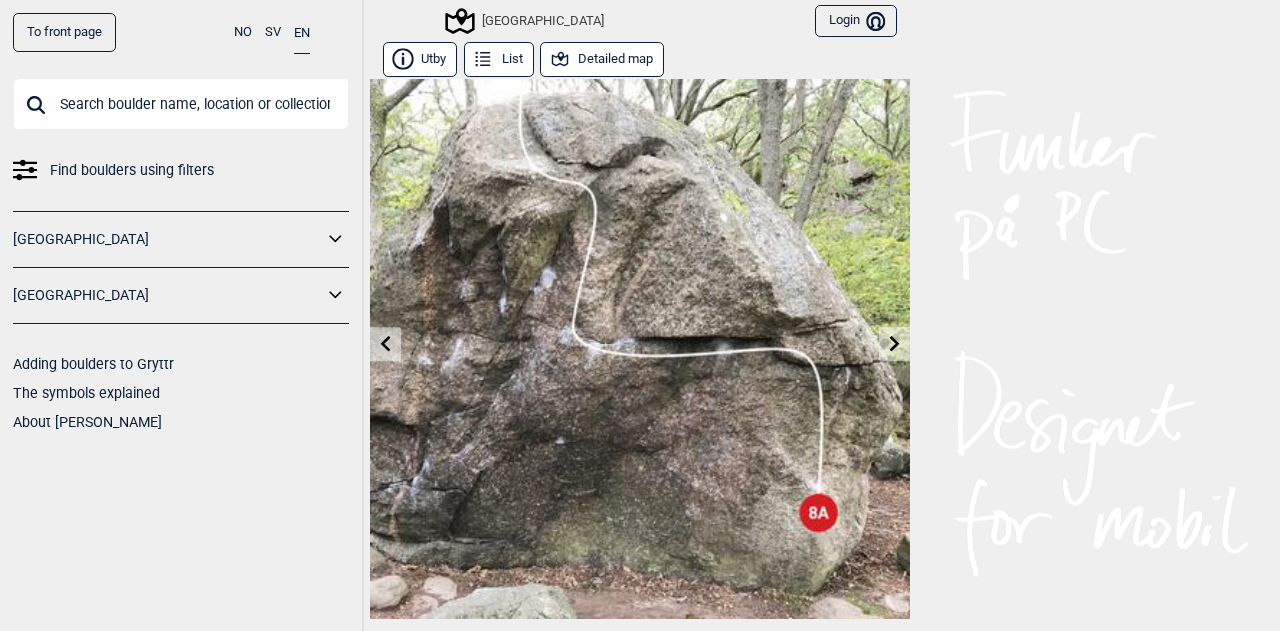 click 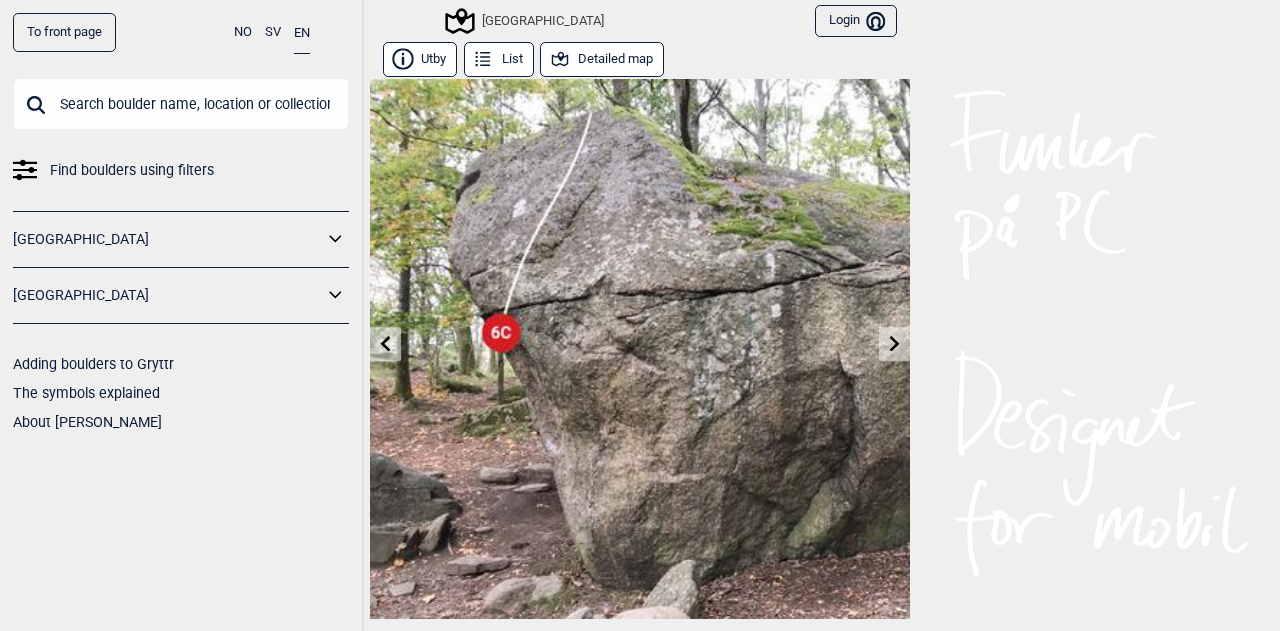 click 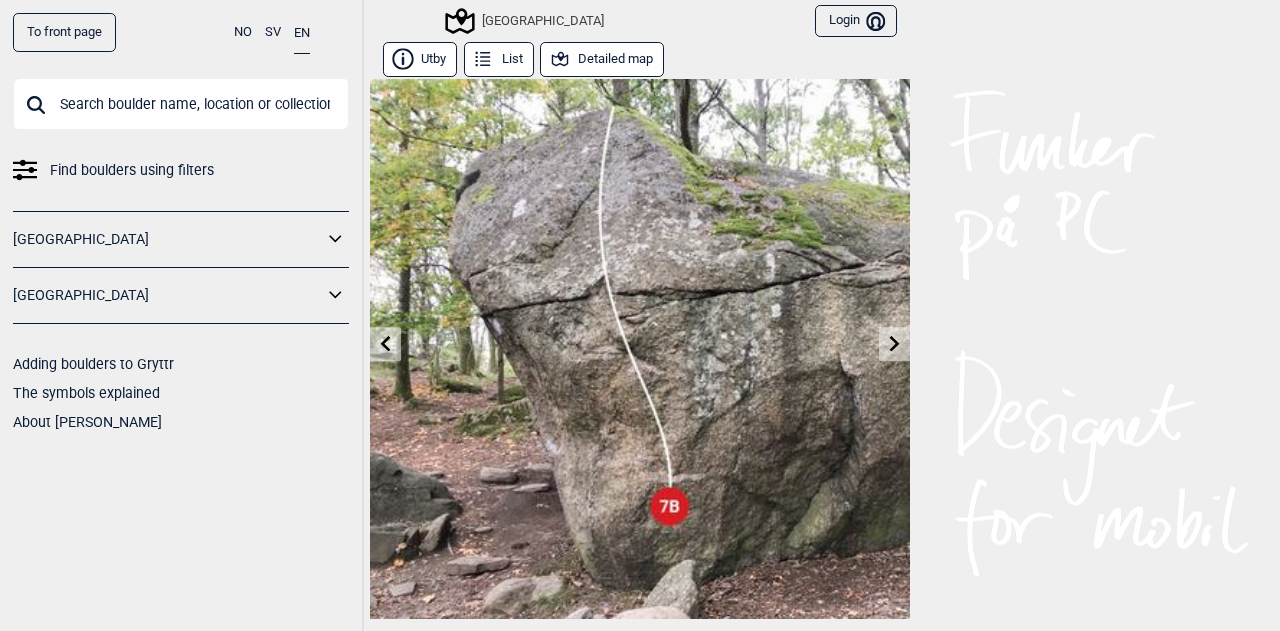 click 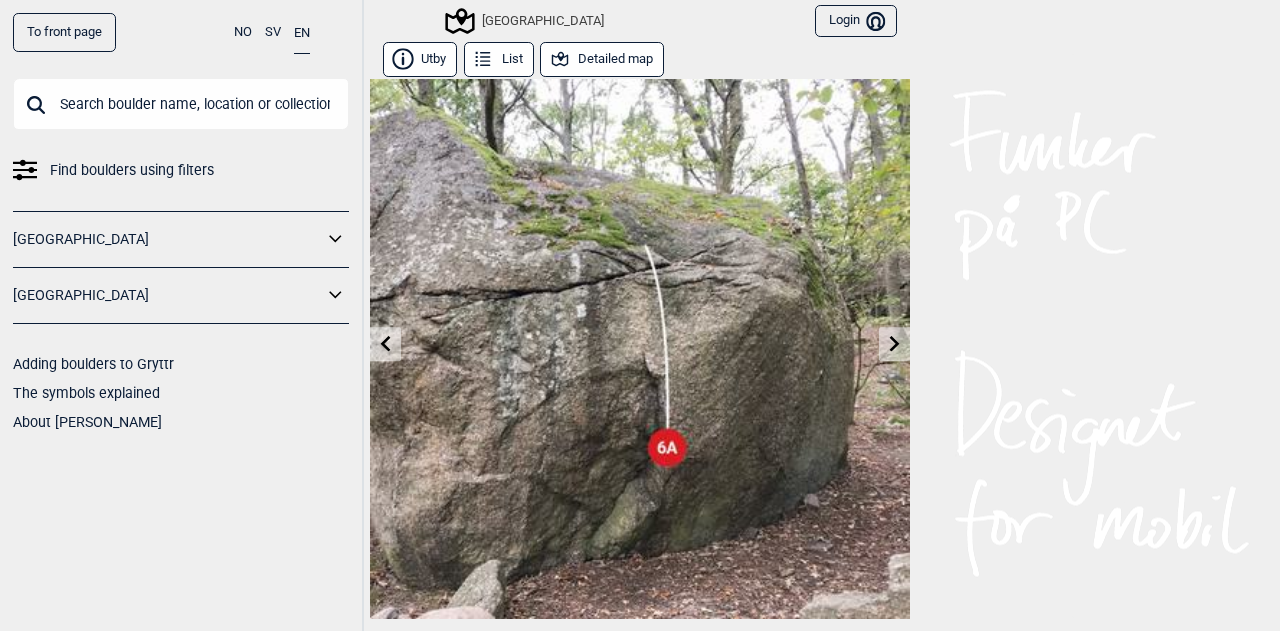 click 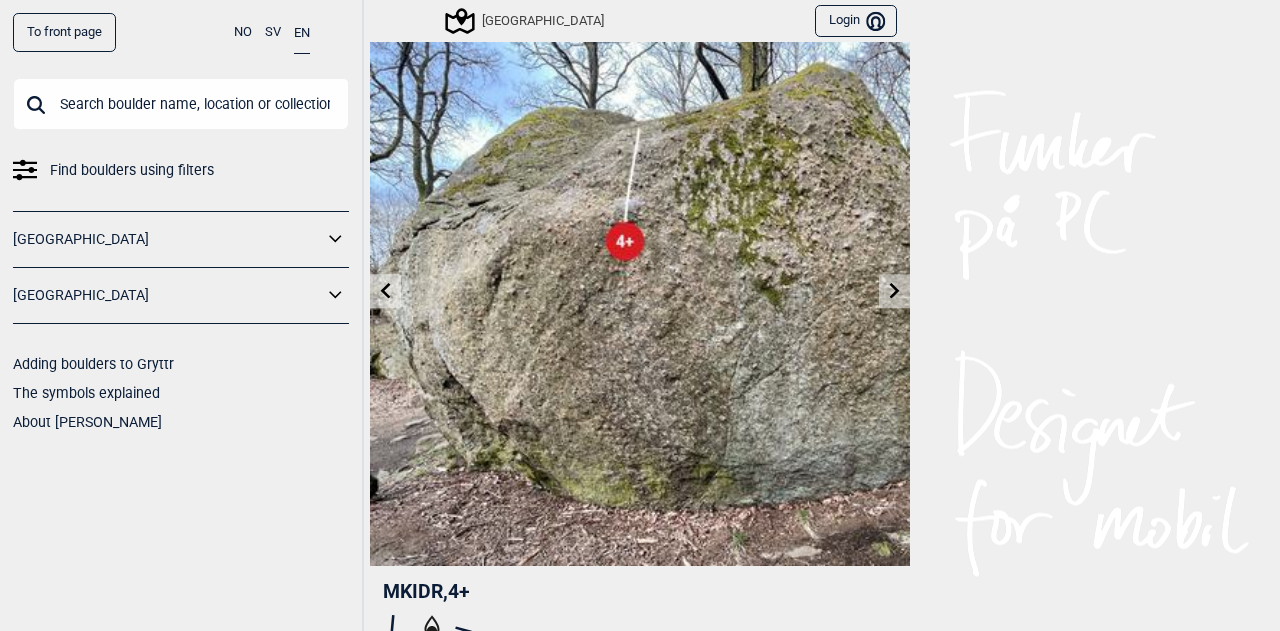 scroll, scrollTop: 52, scrollLeft: 0, axis: vertical 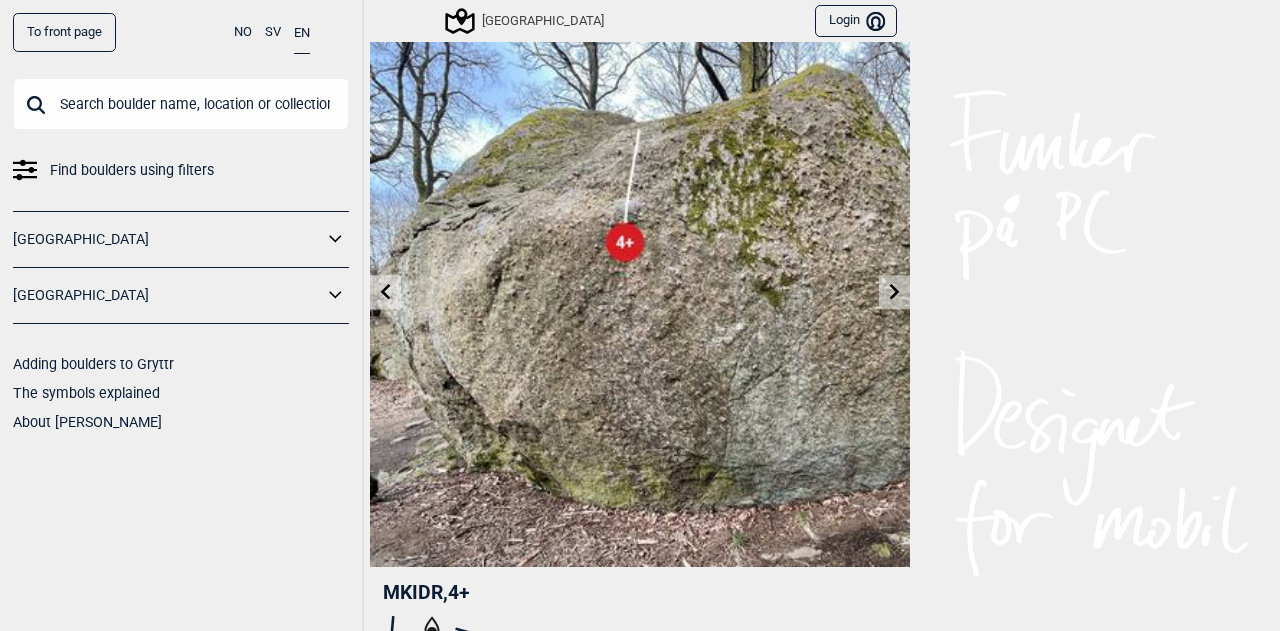 click at bounding box center (894, 292) 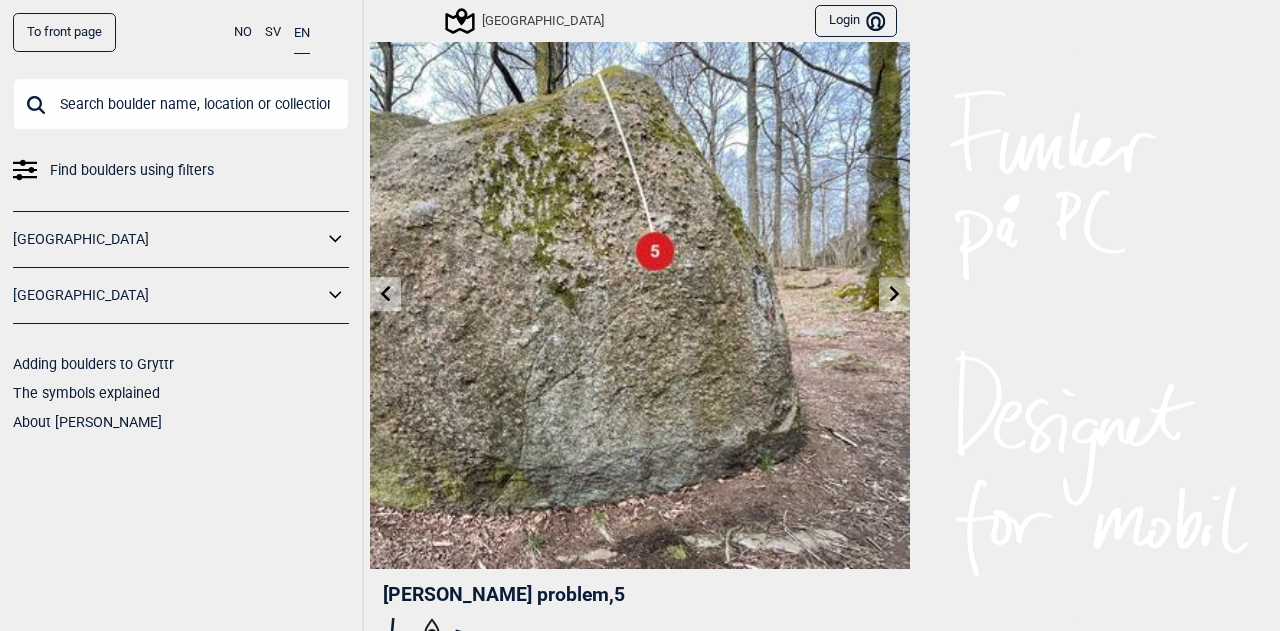 scroll, scrollTop: 50, scrollLeft: 0, axis: vertical 